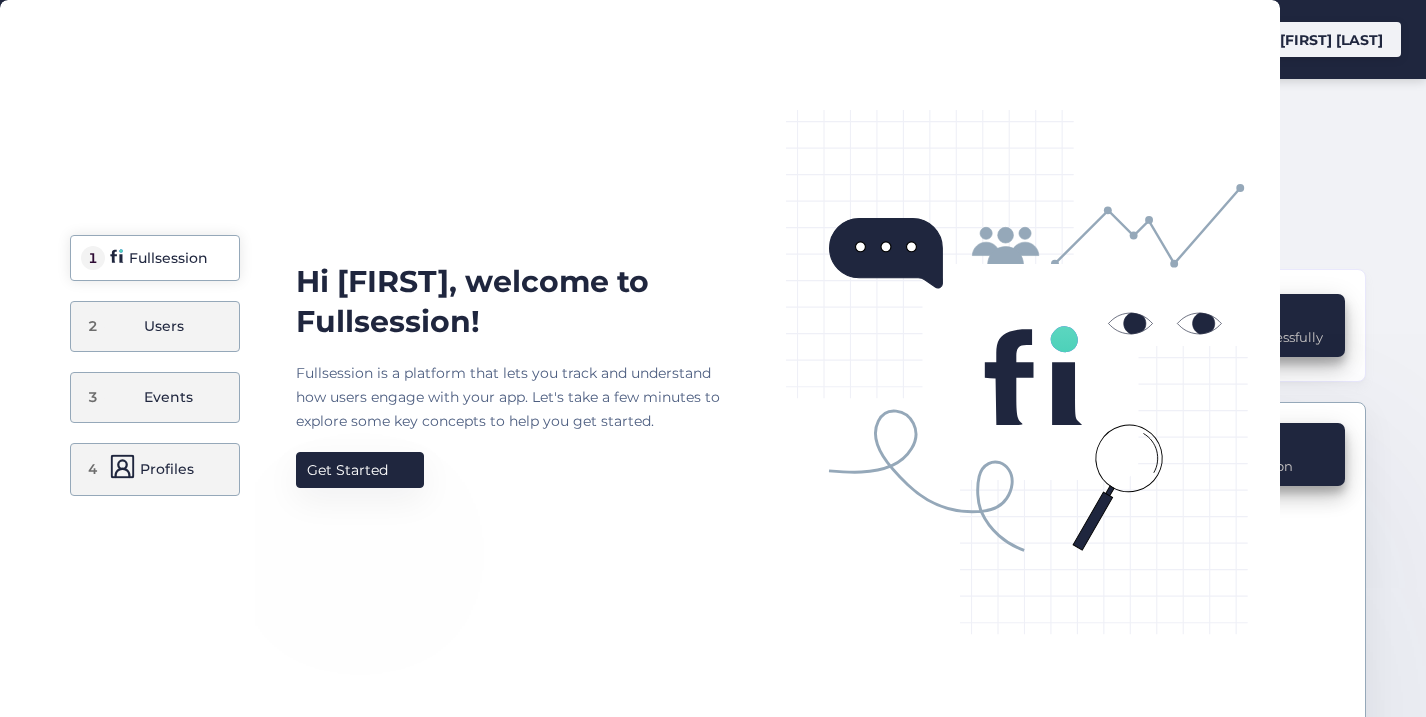 scroll, scrollTop: 0, scrollLeft: 0, axis: both 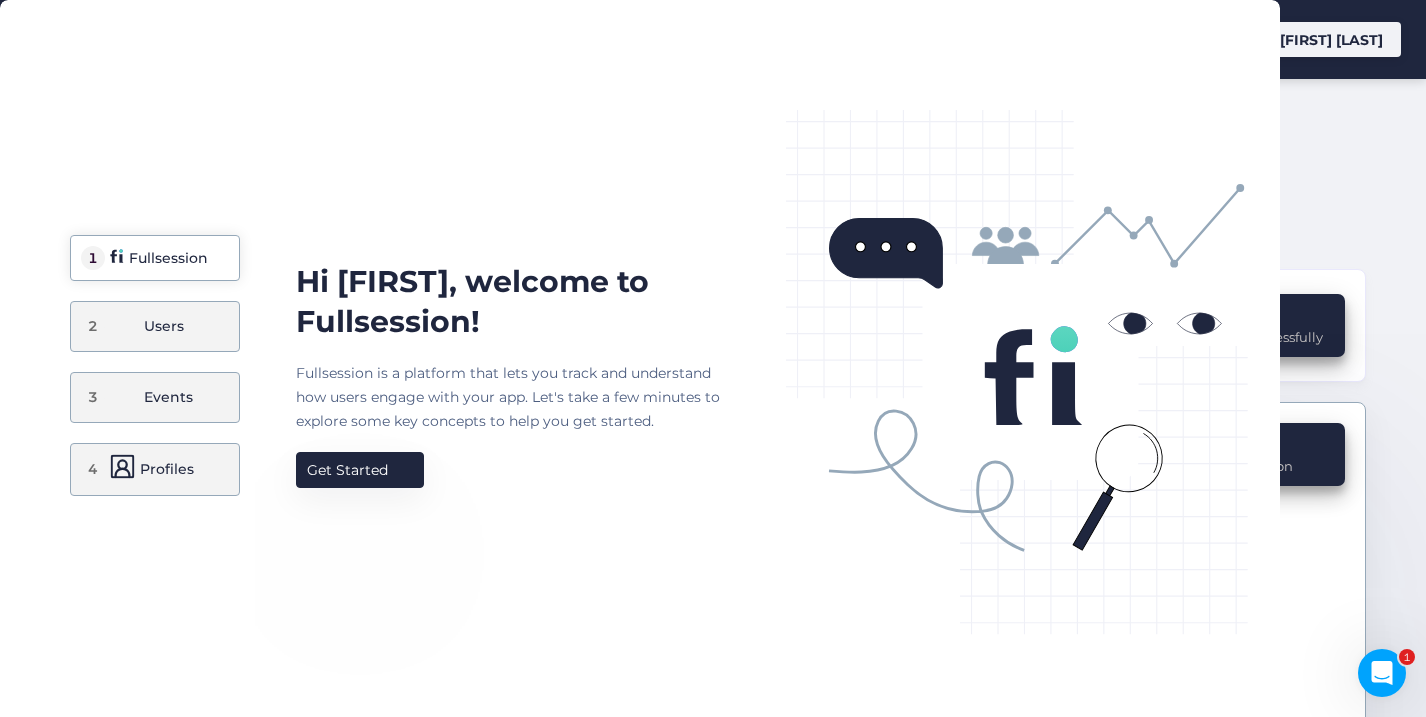 click on "1 Fullsession 2 Users 3 Events 4 Profiles Hi [FIRST], welcome to Fullsession! Fullsession is a platform that lets you track and understand how users engage with your app. Let's take a few minutes to explore some key concepts to help you get started. Get Started" at bounding box center (640, 358) 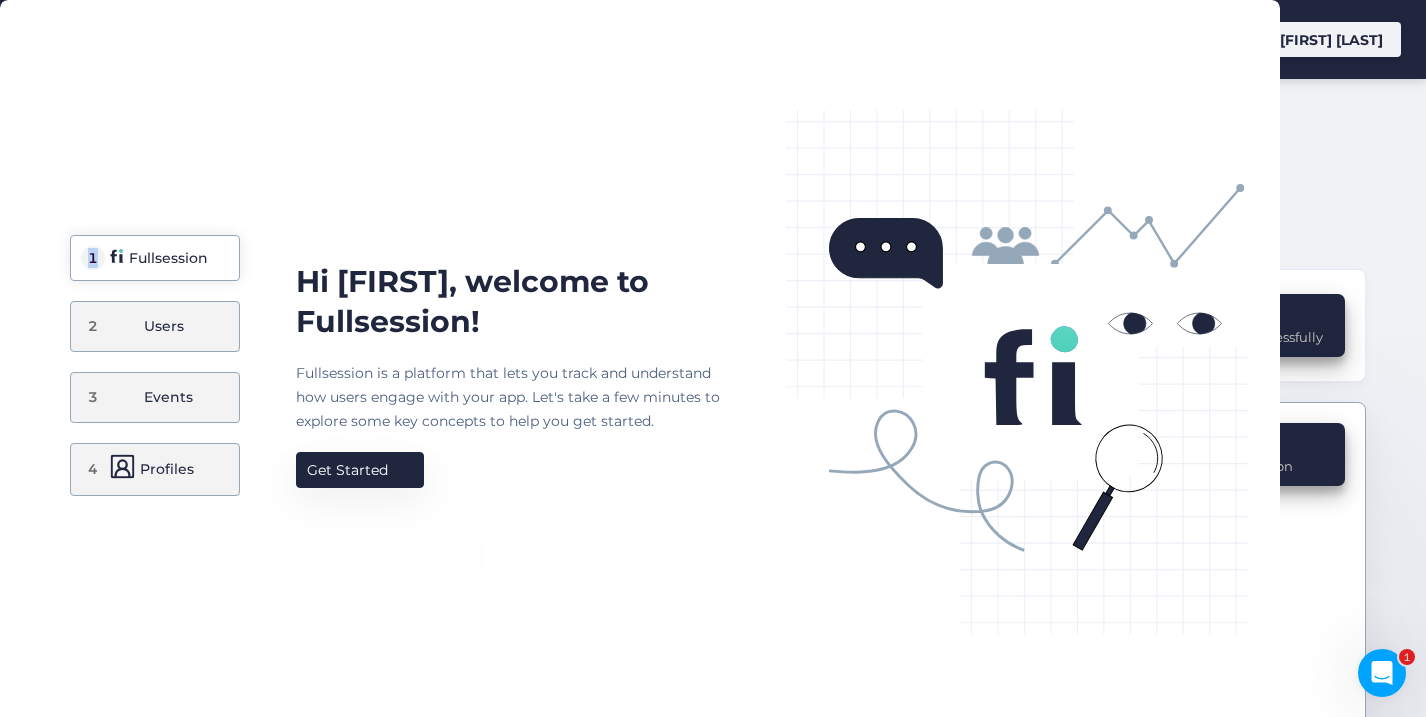 click on "1 Fullsession 2 Users 3 Events 4 Profiles Hi [FIRST], welcome to Fullsession! Fullsession is a platform that lets you track and understand how users engage with your app. Let's take a few minutes to explore some key concepts to help you get started. Get Started" at bounding box center (640, 358) 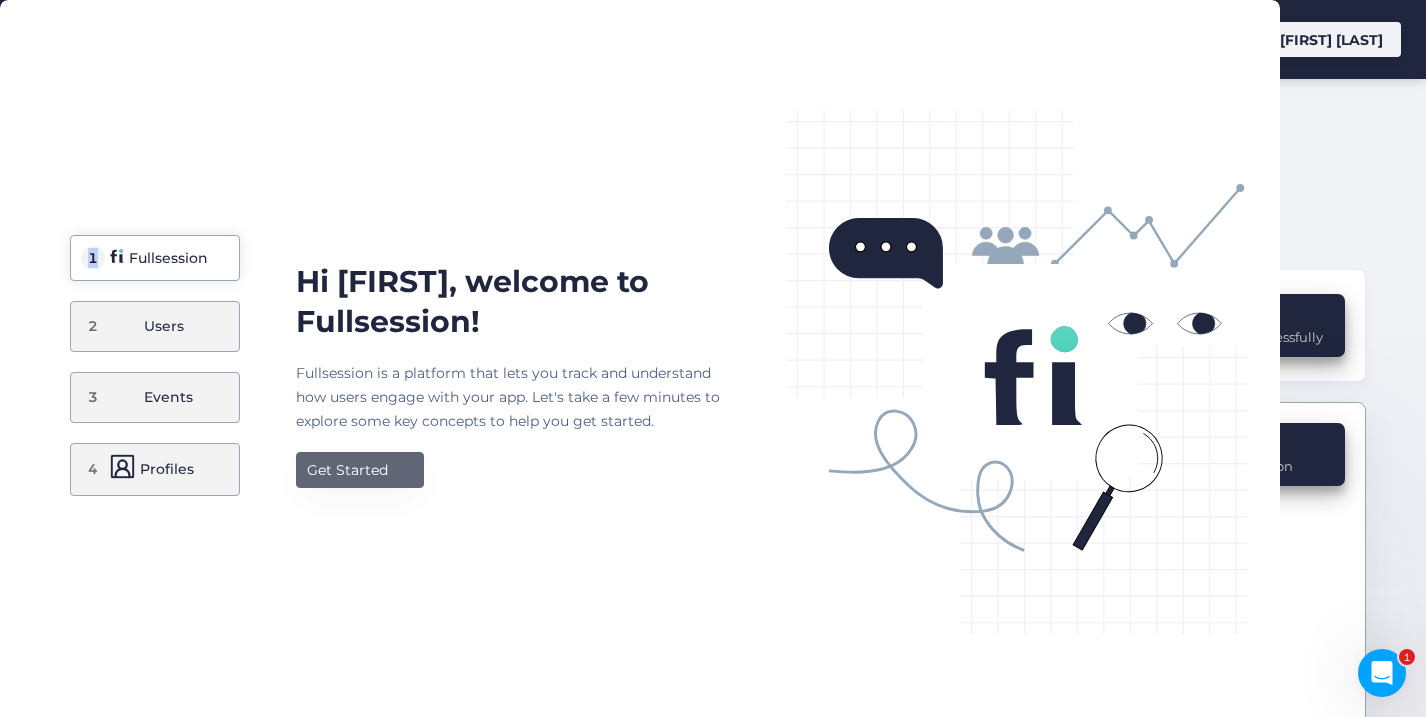 click on "Get Started" at bounding box center (347, 470) 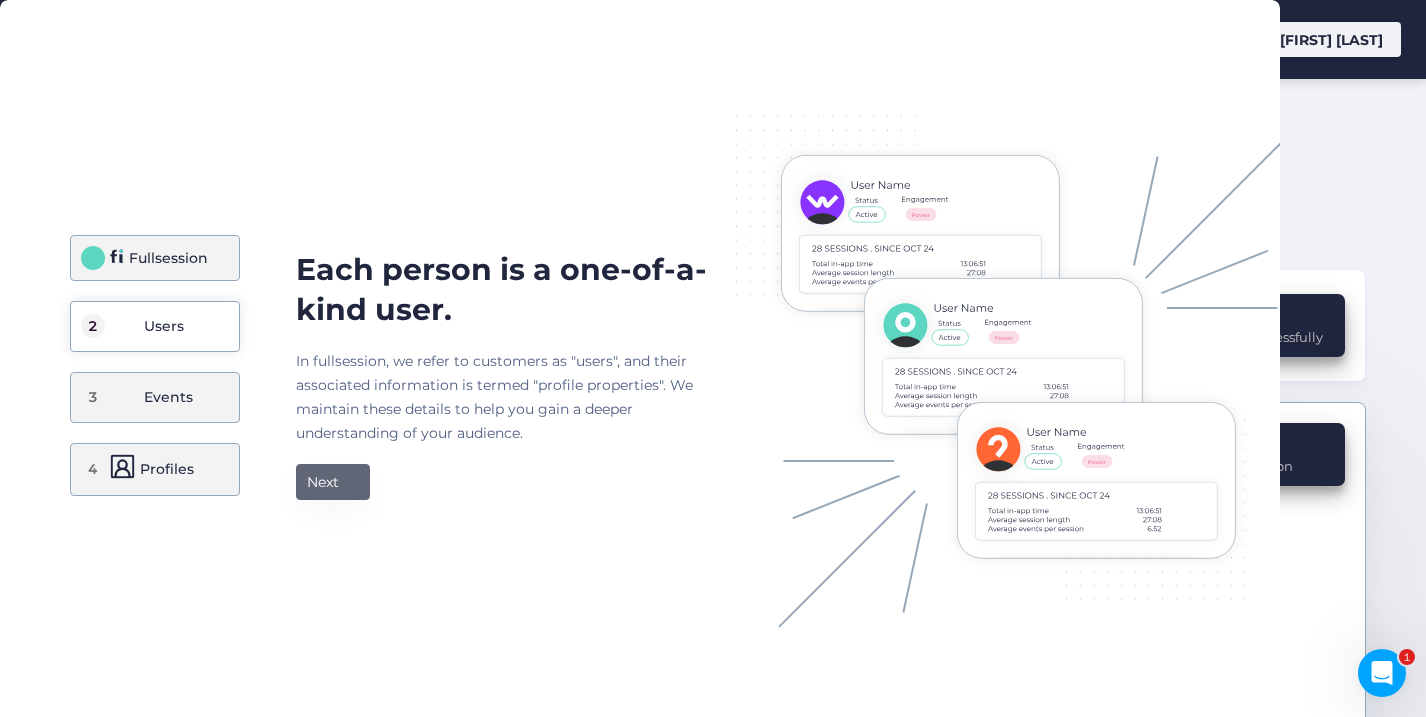 click on "Next" at bounding box center [333, 482] 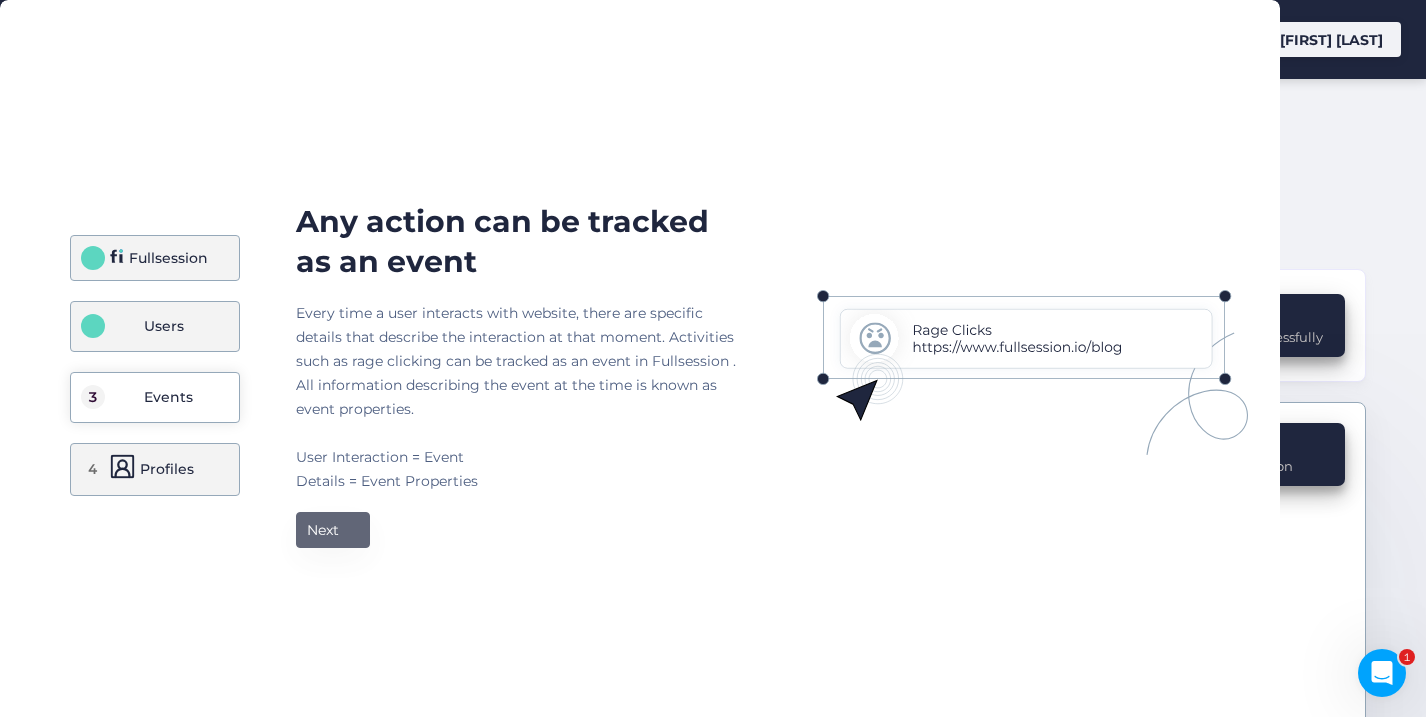 click on "Every time a user interacts with website, there are specific details that describe the interaction at that moment. Activities such as rage clicking  can be tracked as an event in Fullsession . All information describing the event at the time is known as event properties.                     User Interaction = Event                     Details = Event Properties" at bounding box center (516, 397) 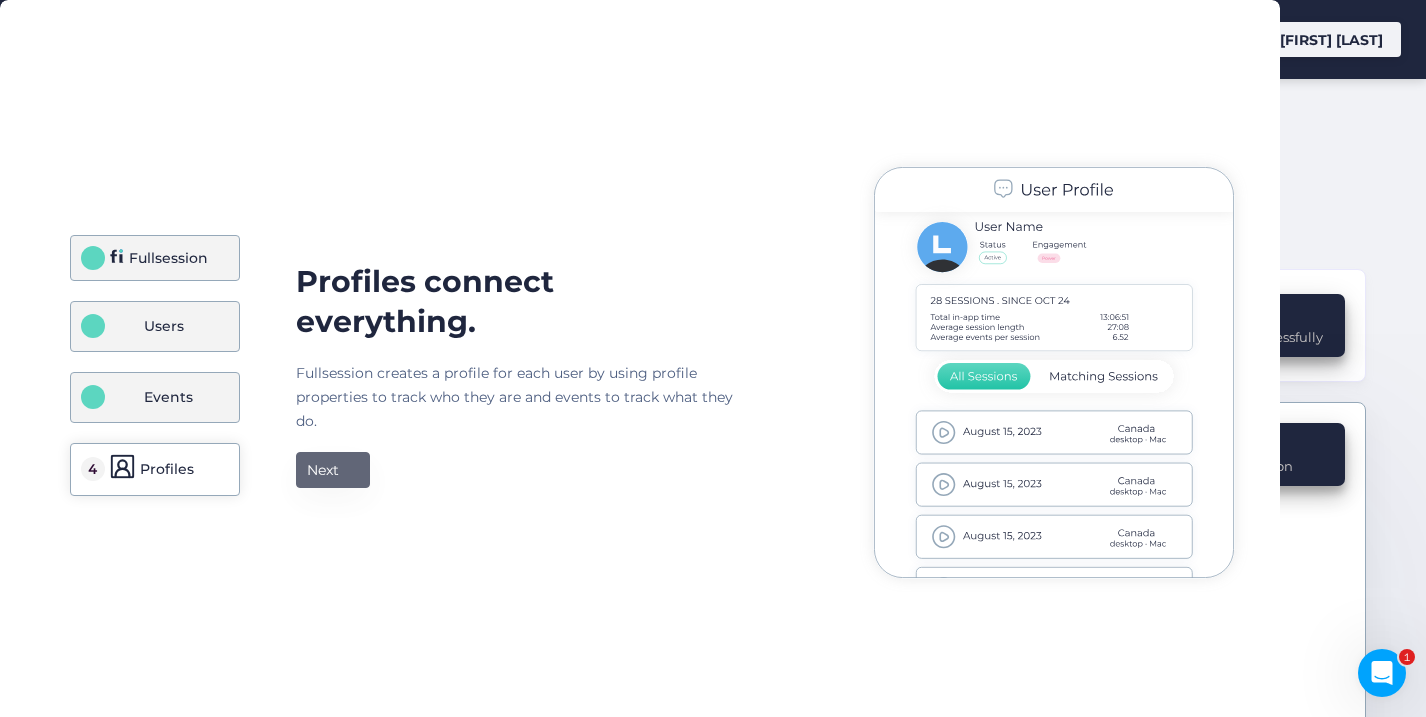 click on "Next" at bounding box center (323, 470) 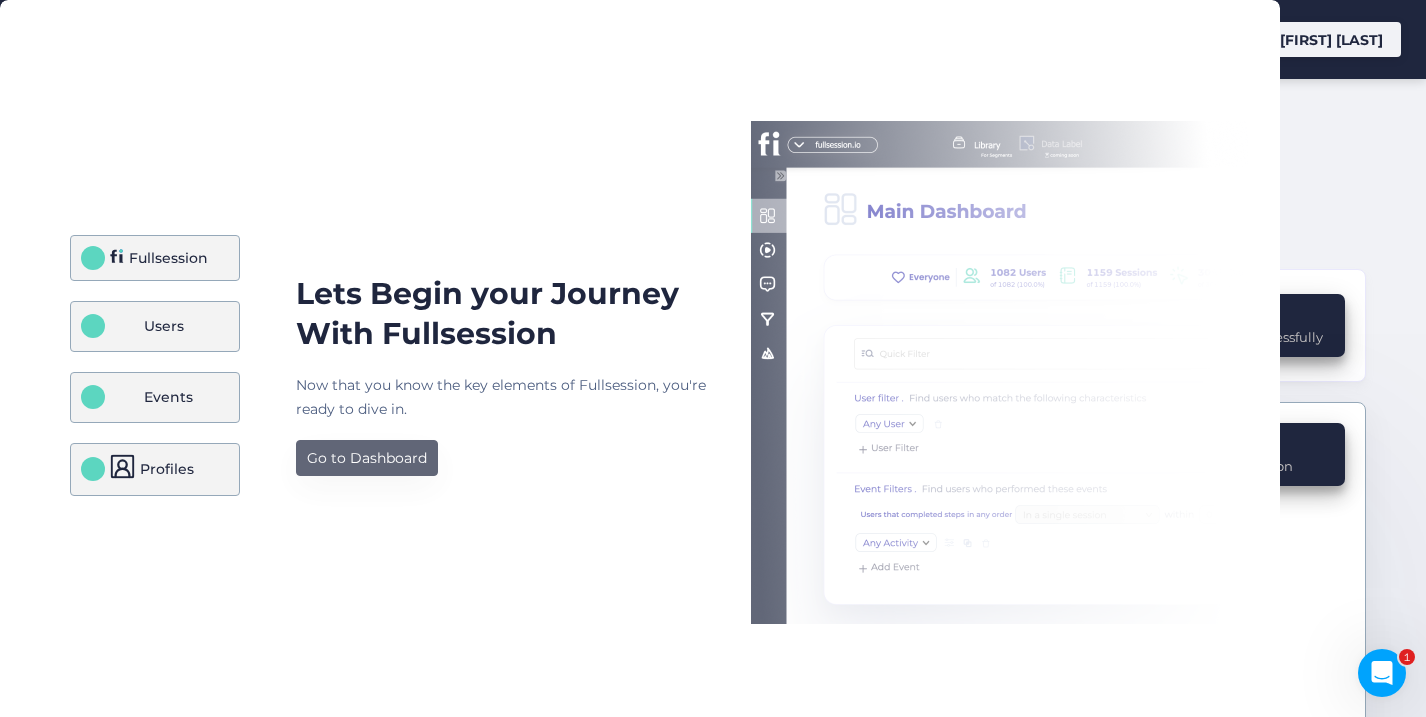 click on "Go to Dashboard" at bounding box center [367, 458] 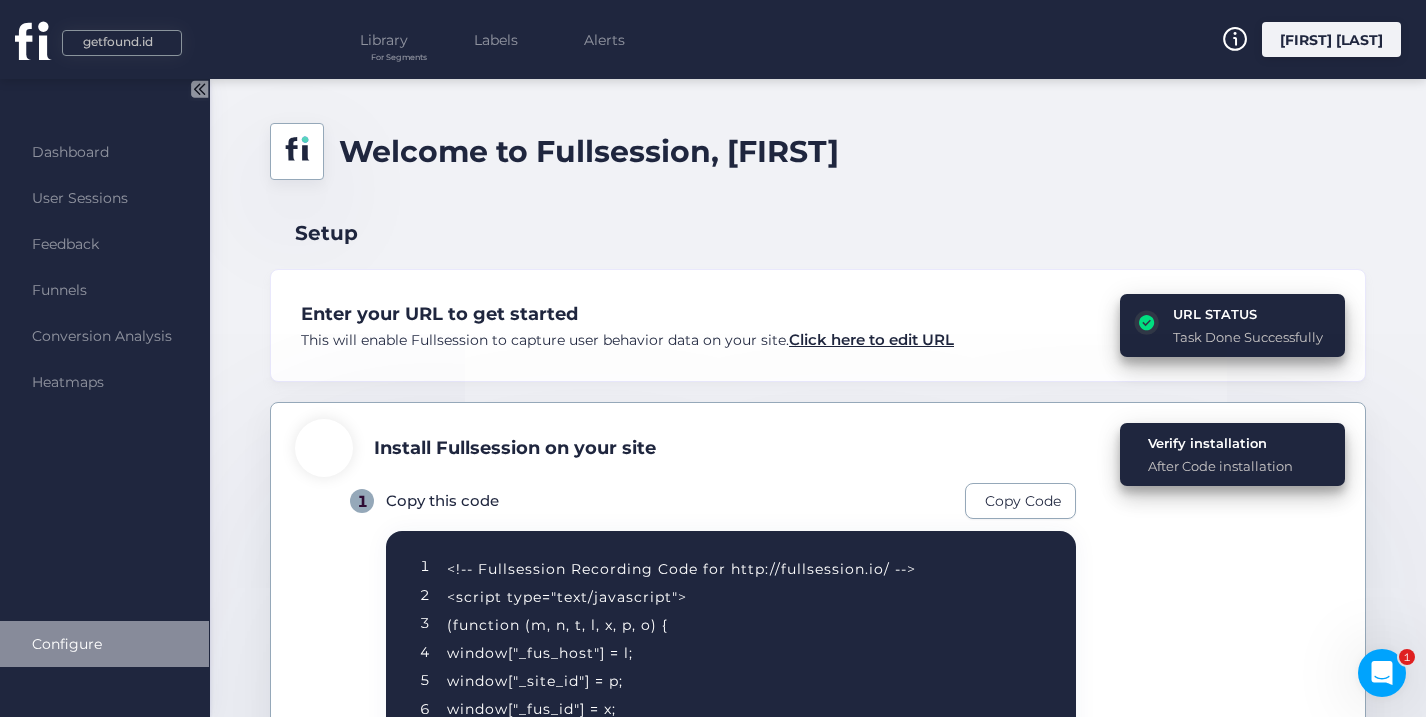 click on "Configure" at bounding box center (82, 644) 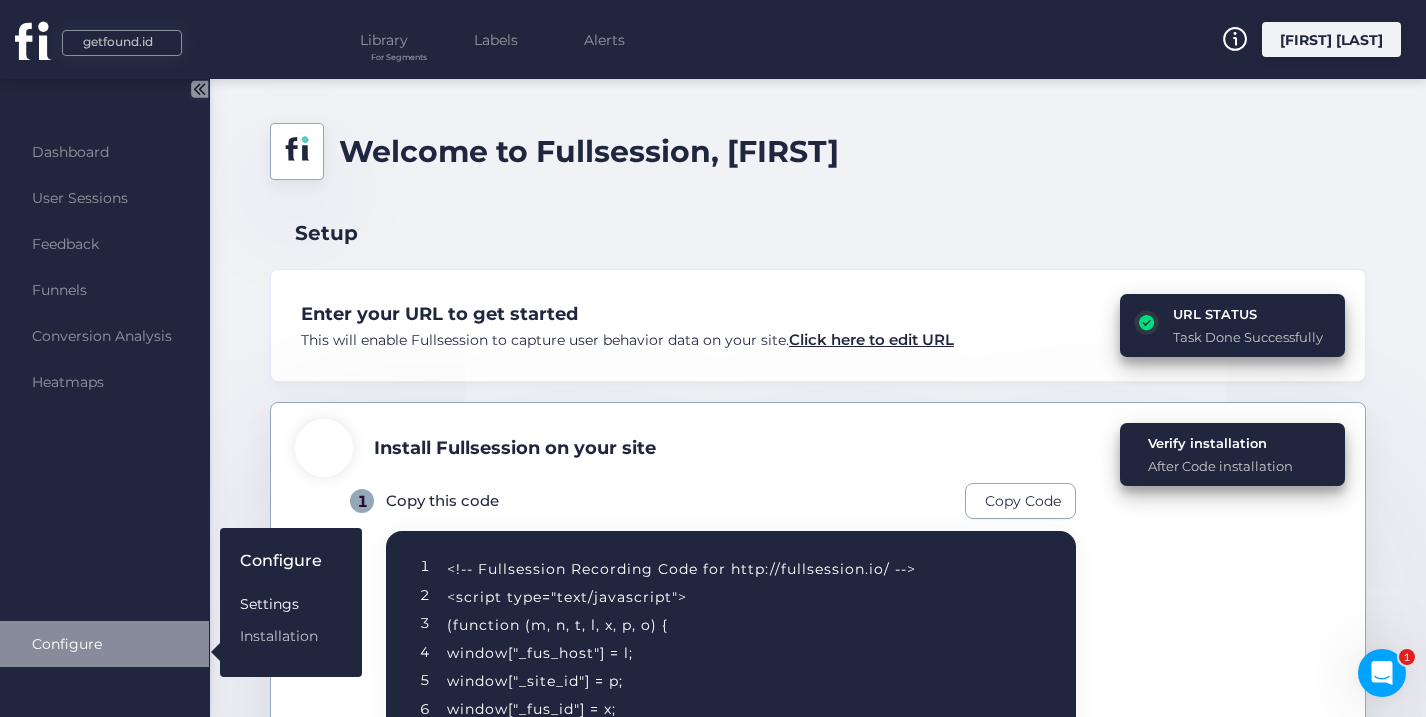 click on "Settings" at bounding box center [281, 604] 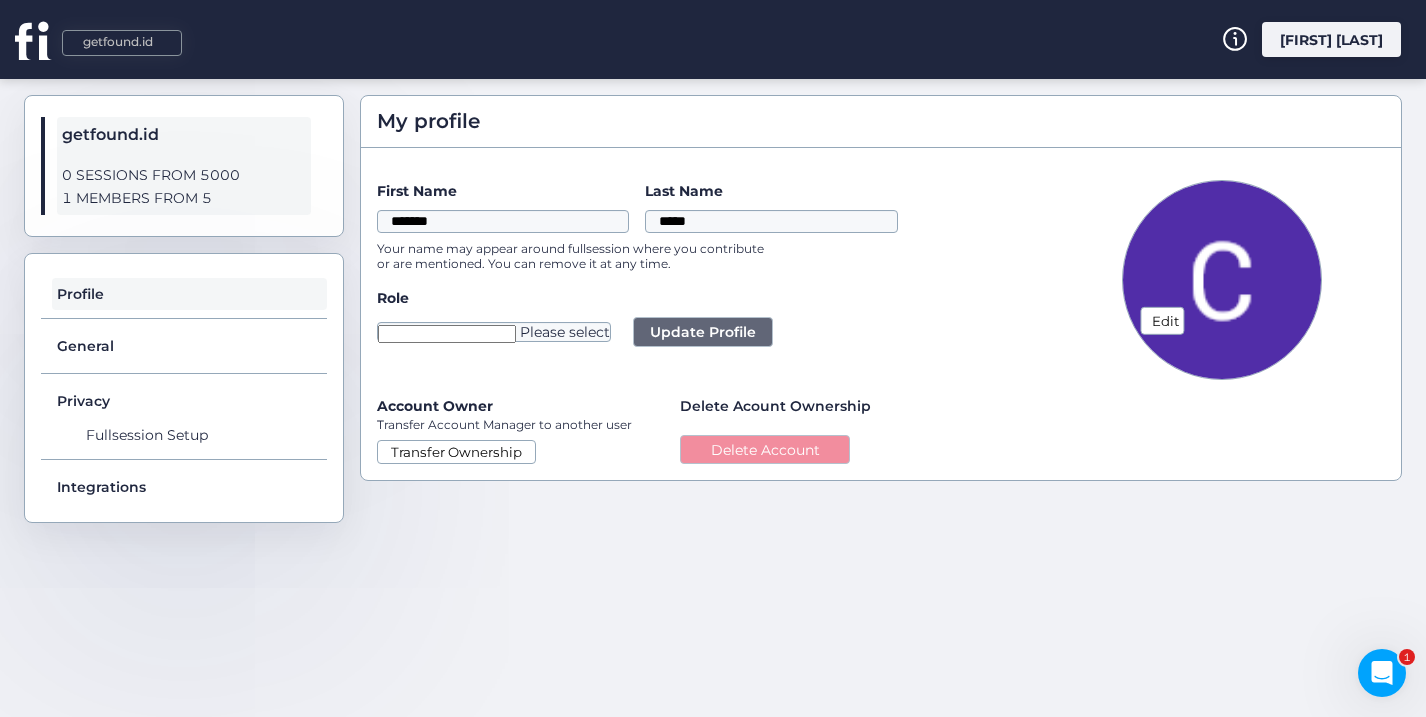 click on "Delete Account" at bounding box center [765, 450] 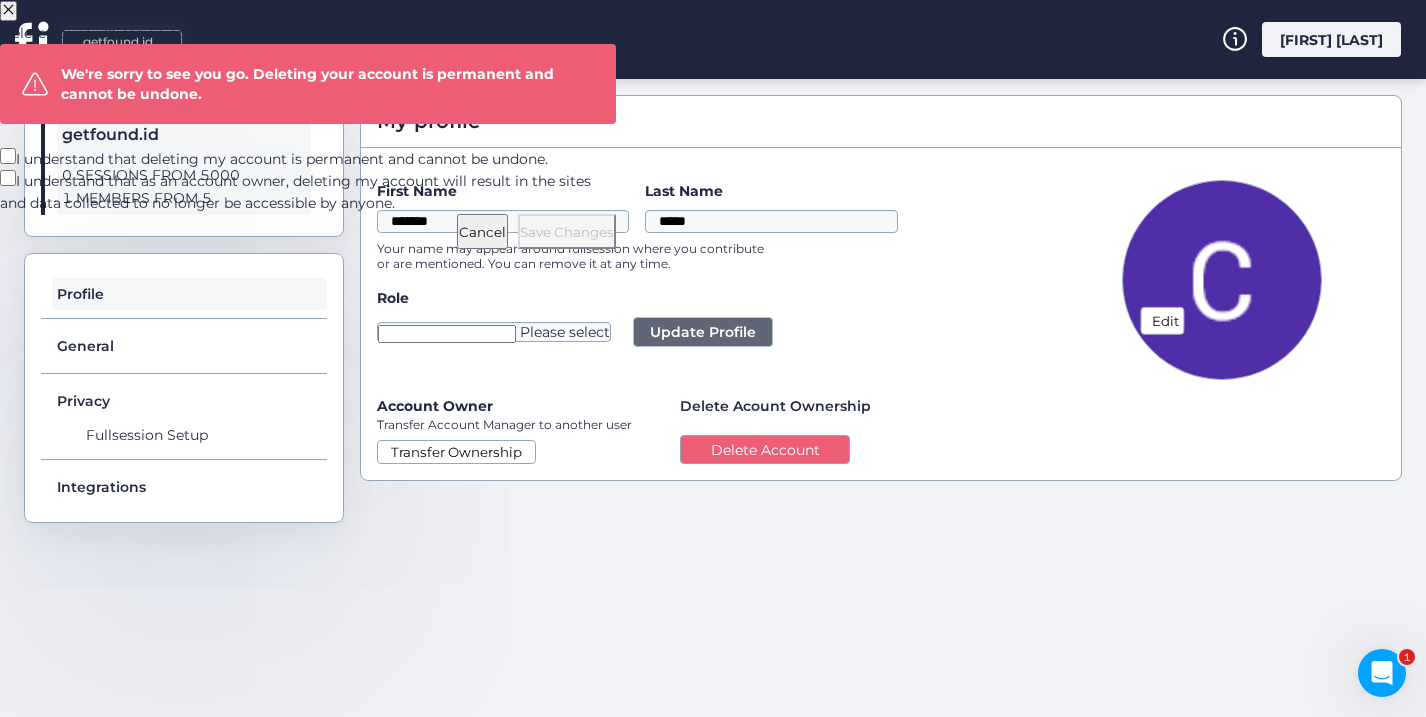 click on "I understand that deleting my account is permanent and cannot be undone." at bounding box center (282, 159) 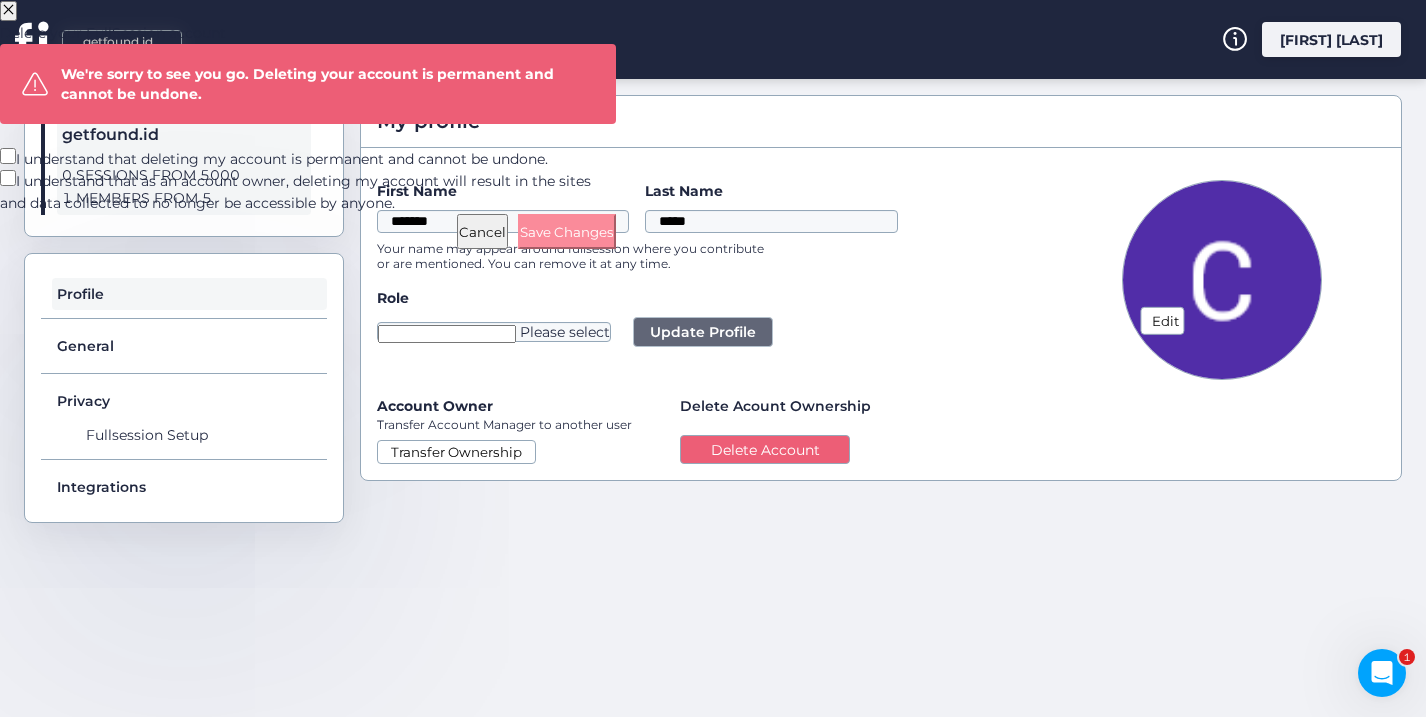 click on "Save Changes" at bounding box center [567, 232] 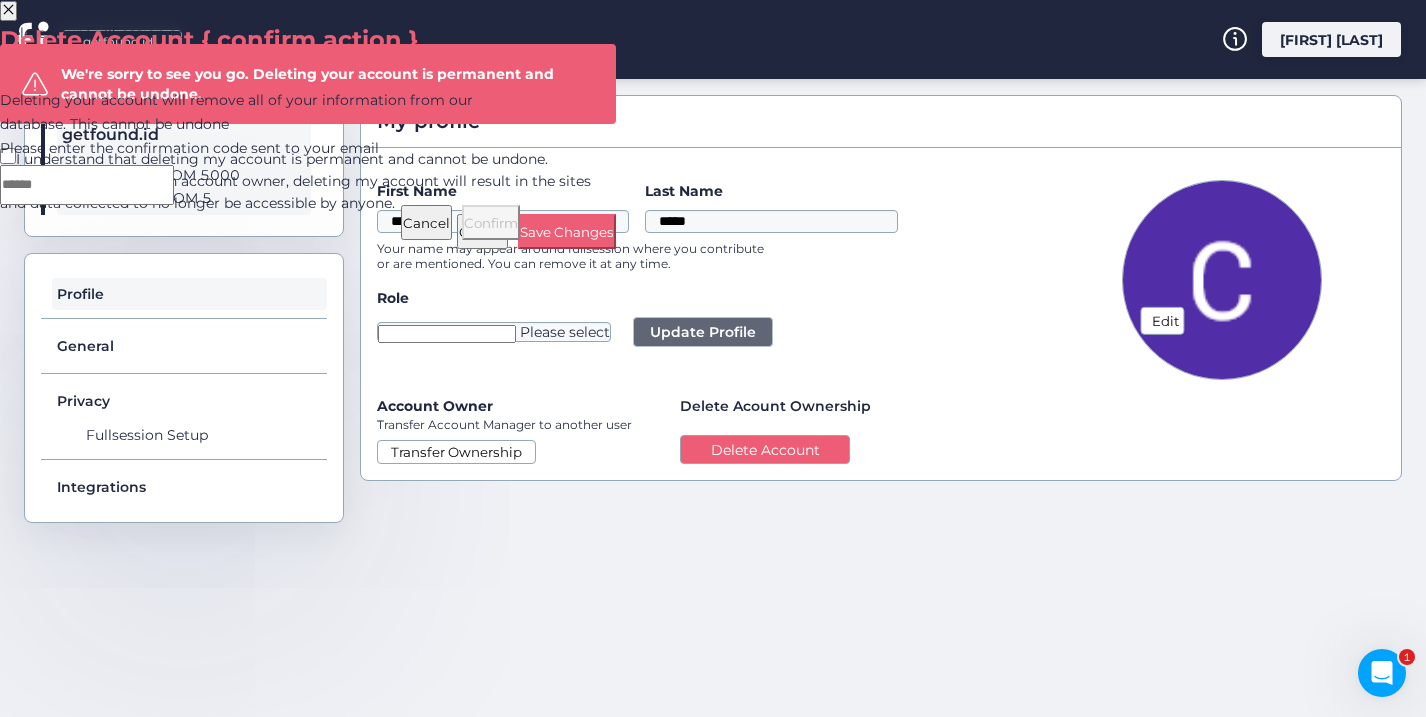 click at bounding box center (87, 185) 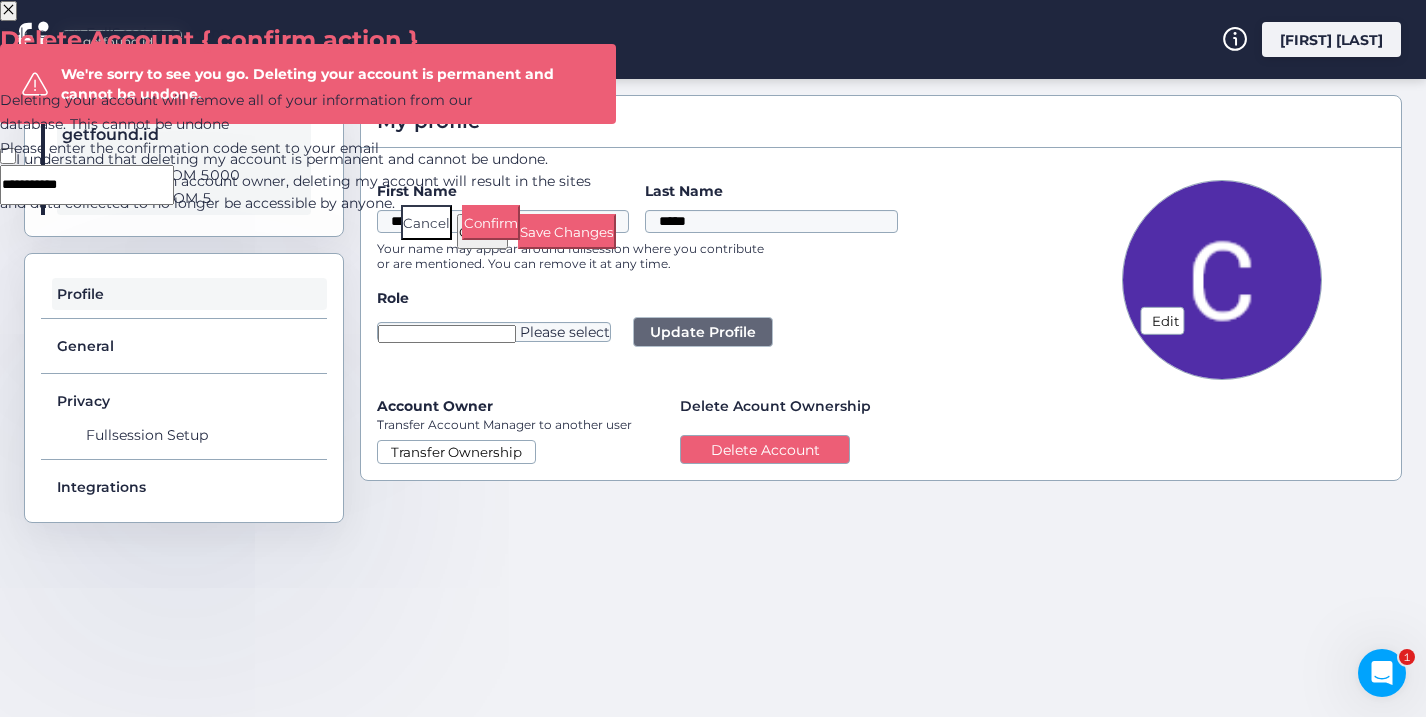 type on "**********" 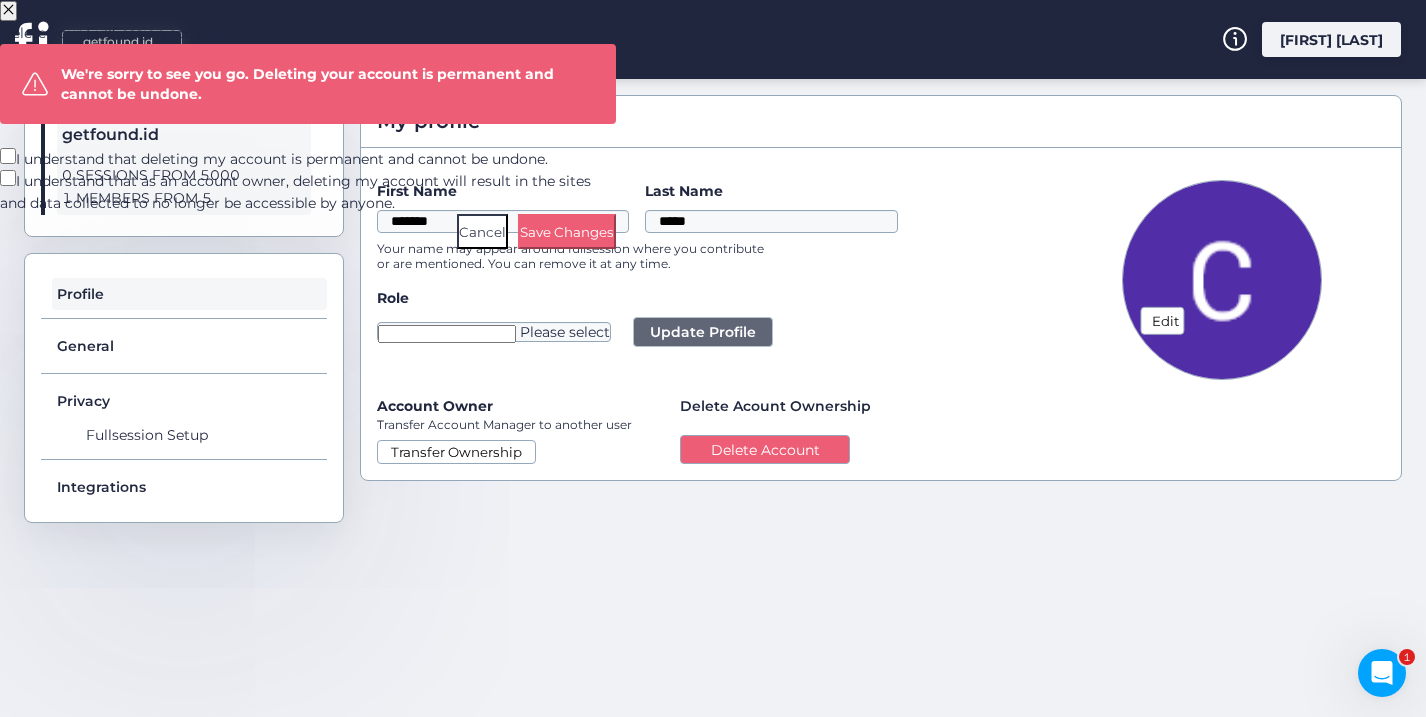 click on "Cancel" at bounding box center (482, 232) 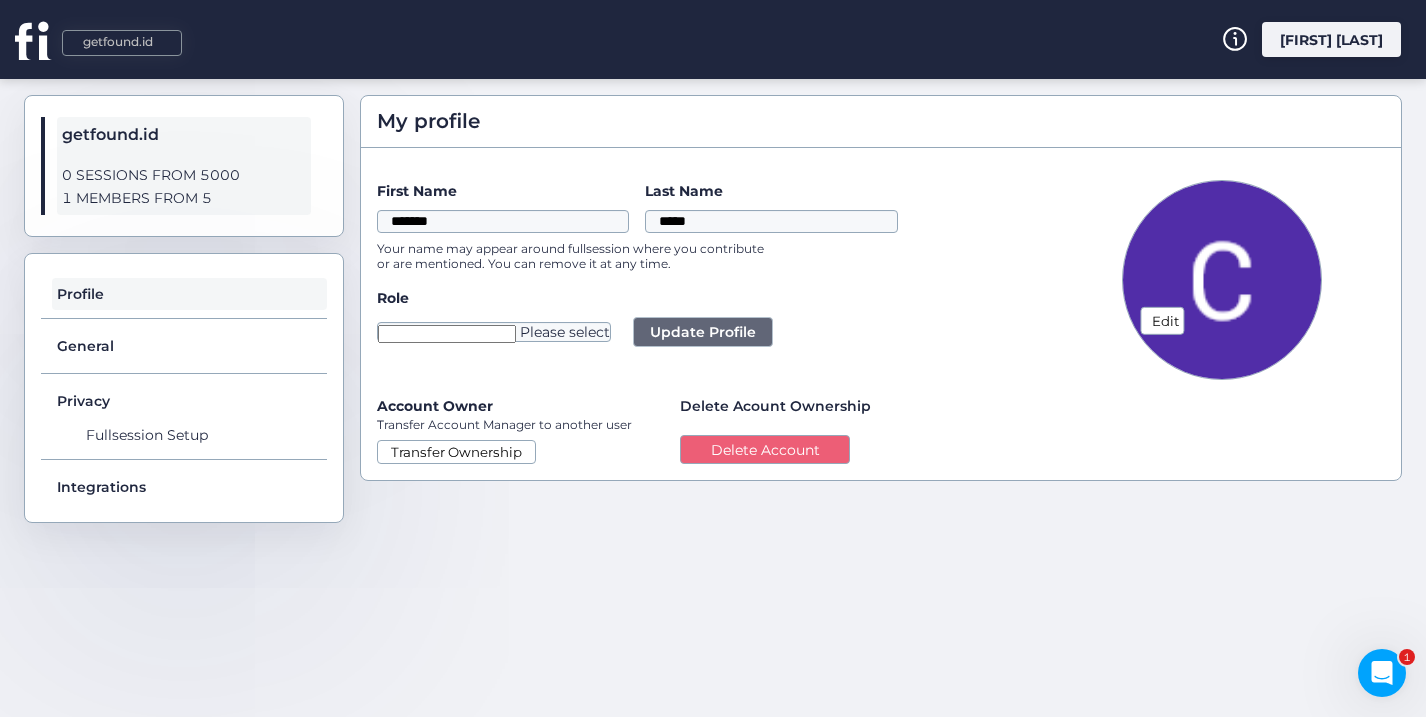 click on "[FIRST] [LAST]" at bounding box center [1331, 39] 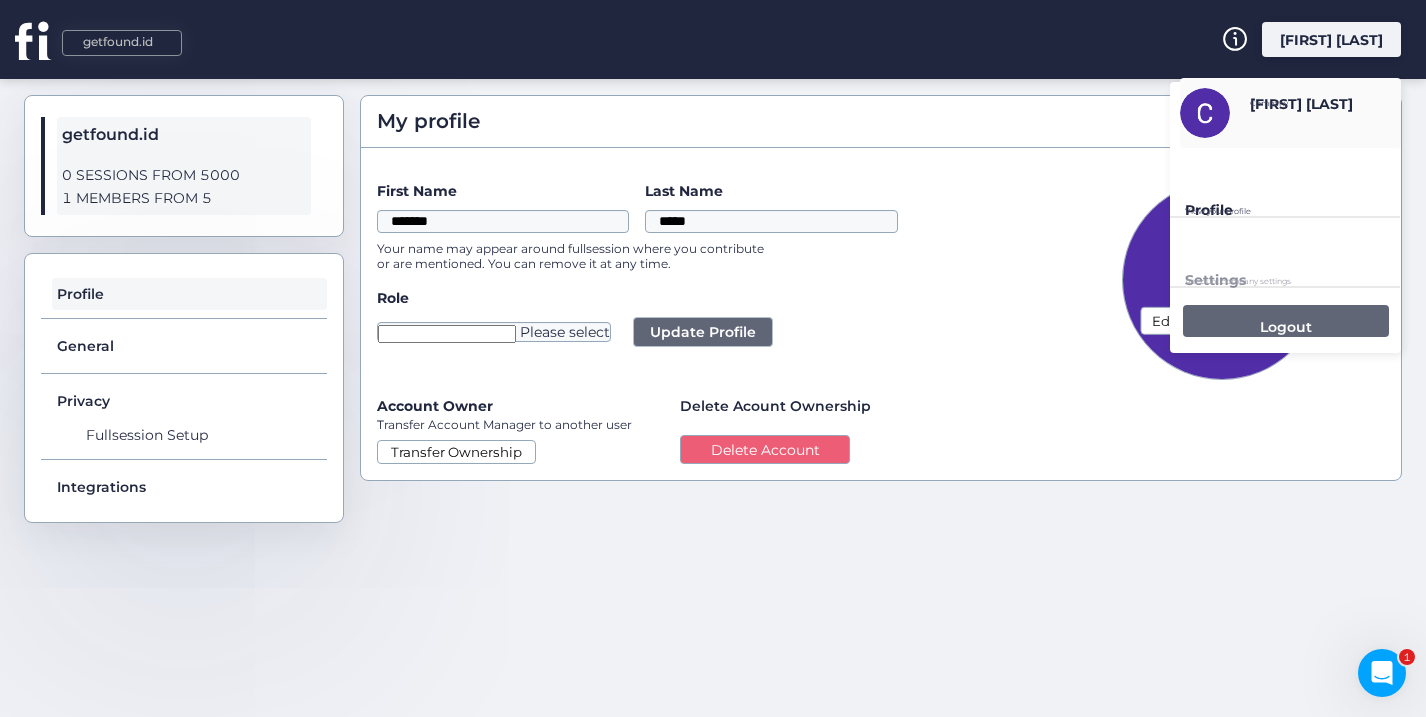 click on "Logout" at bounding box center (1286, 321) 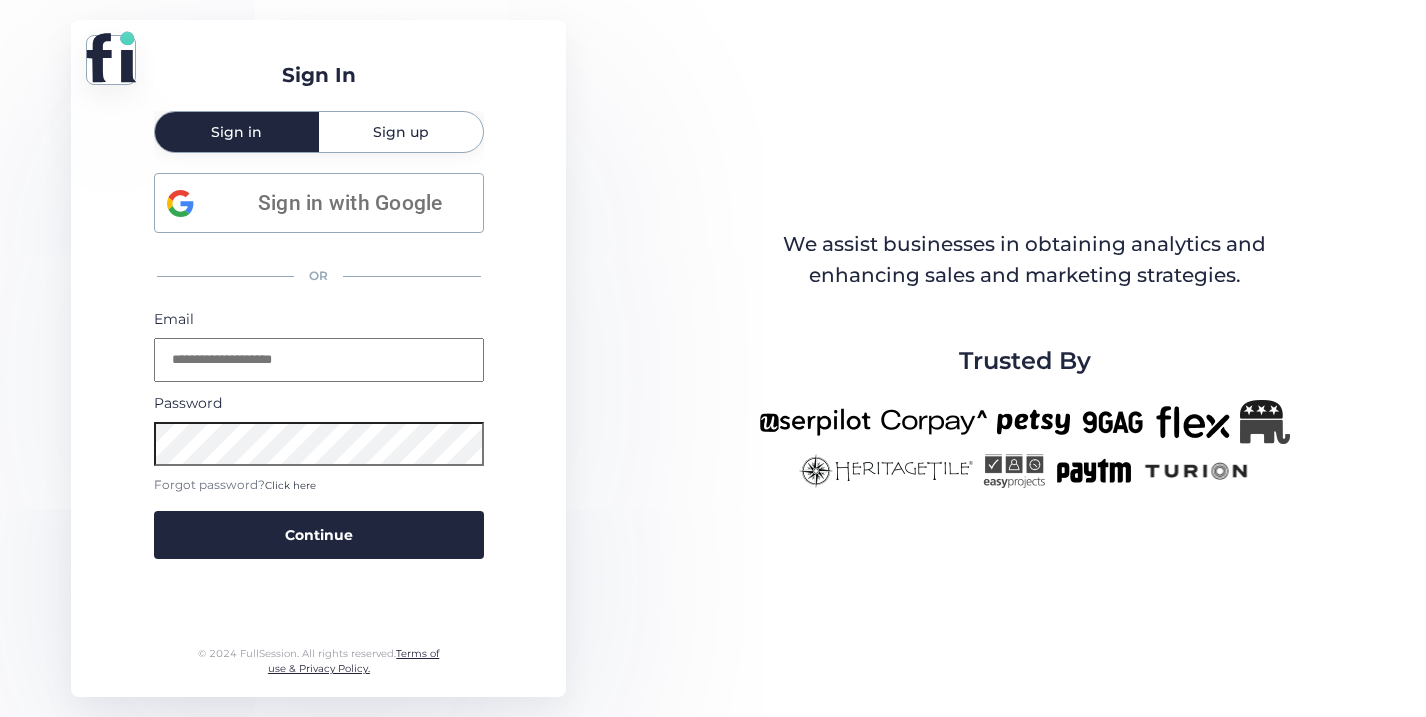 click at bounding box center (319, 360) 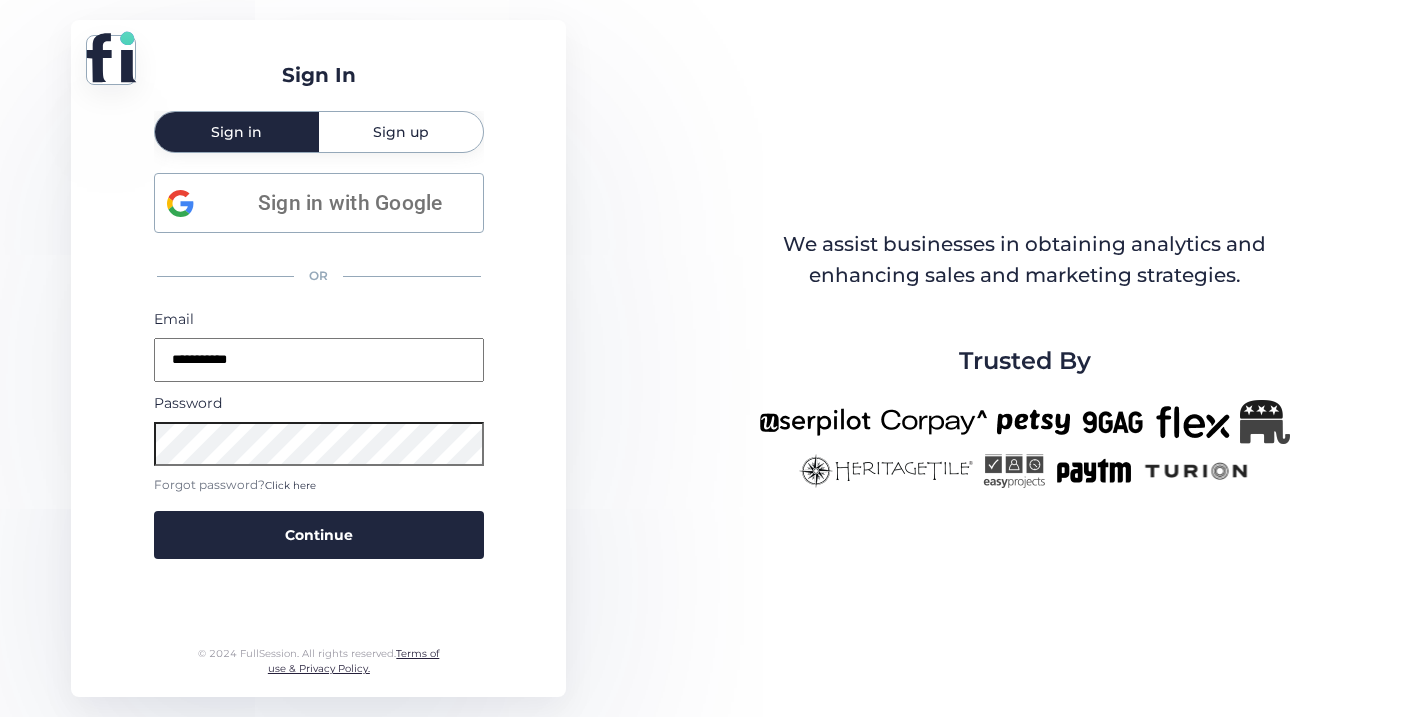 click on "**********" at bounding box center (319, 360) 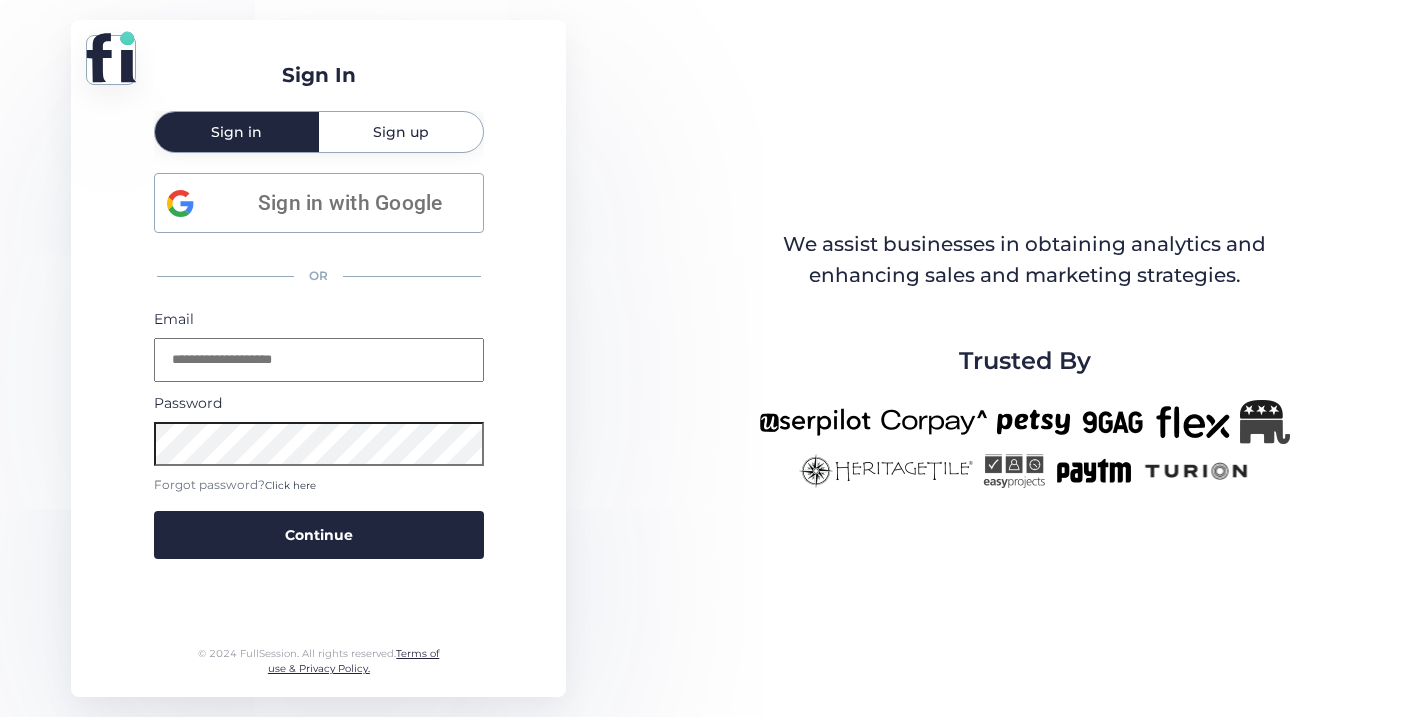 paste on "**********" 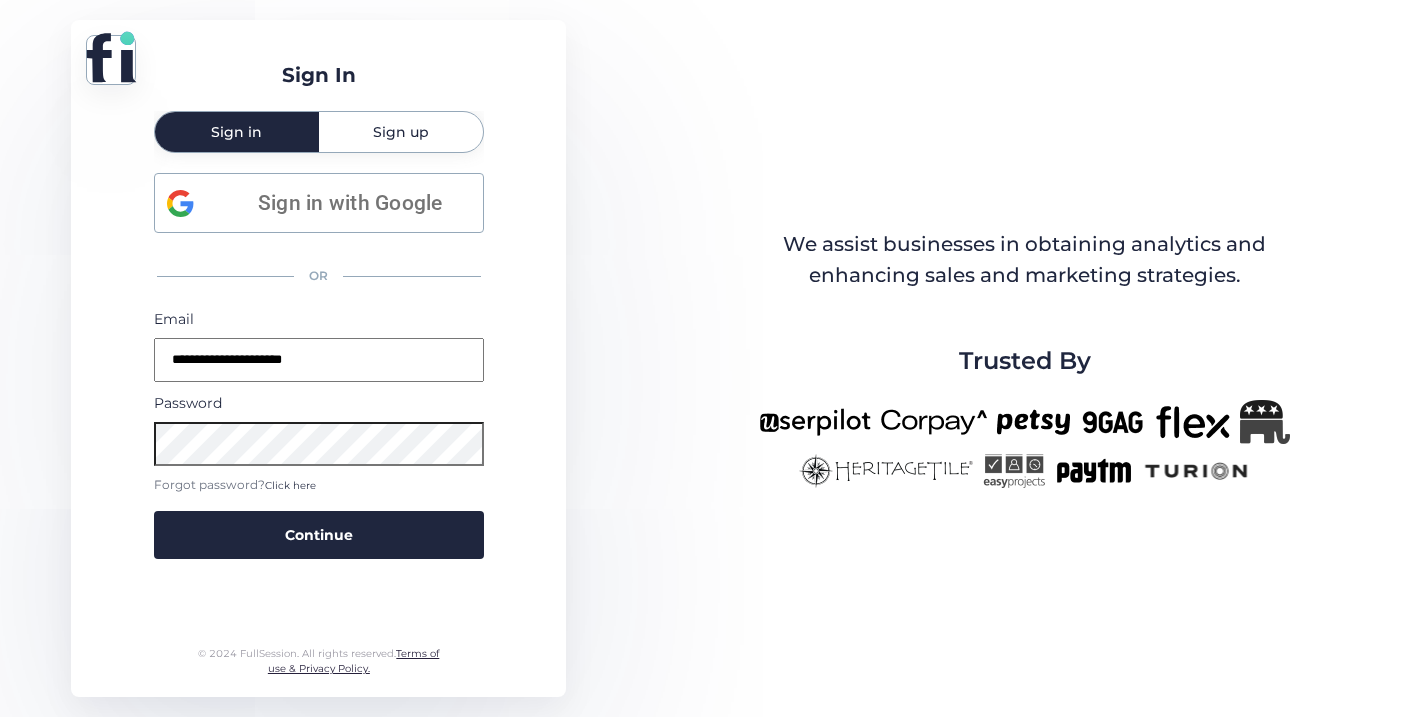 type on "**********" 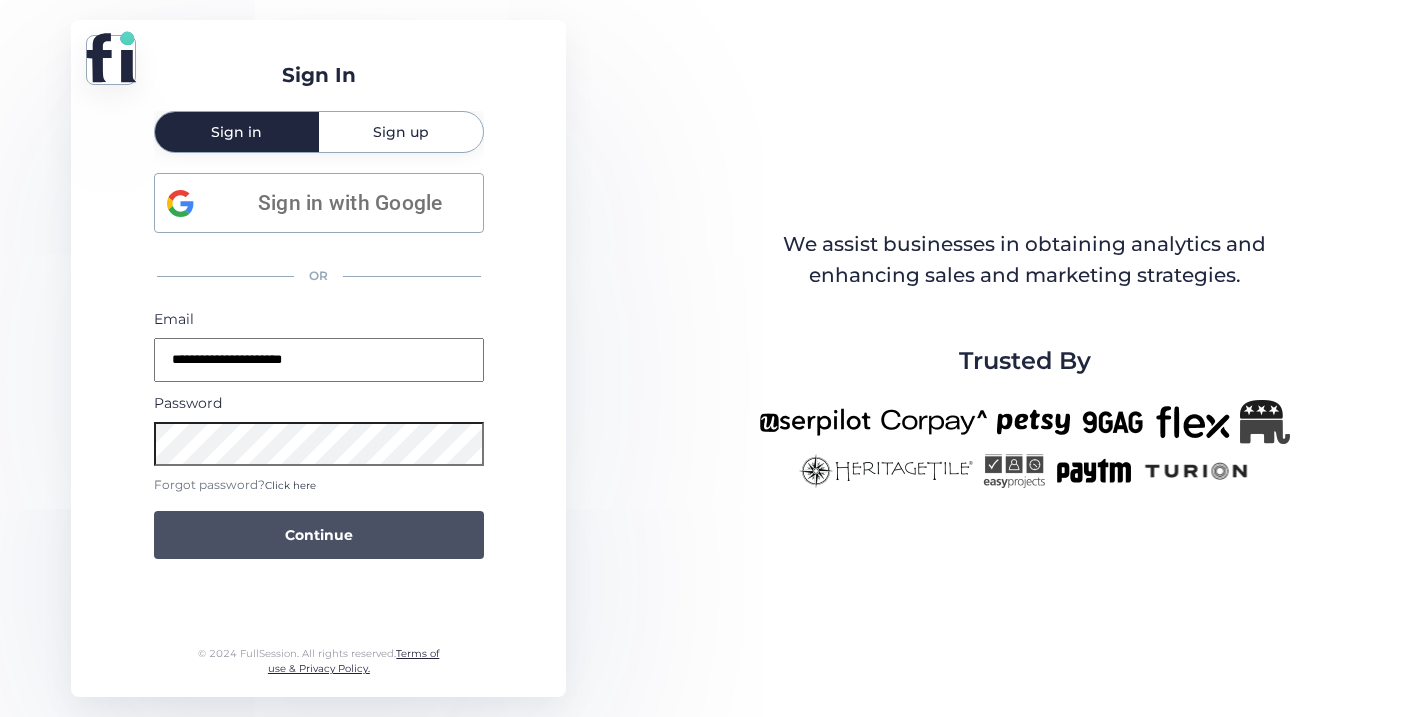 click on "Continue" at bounding box center [319, 535] 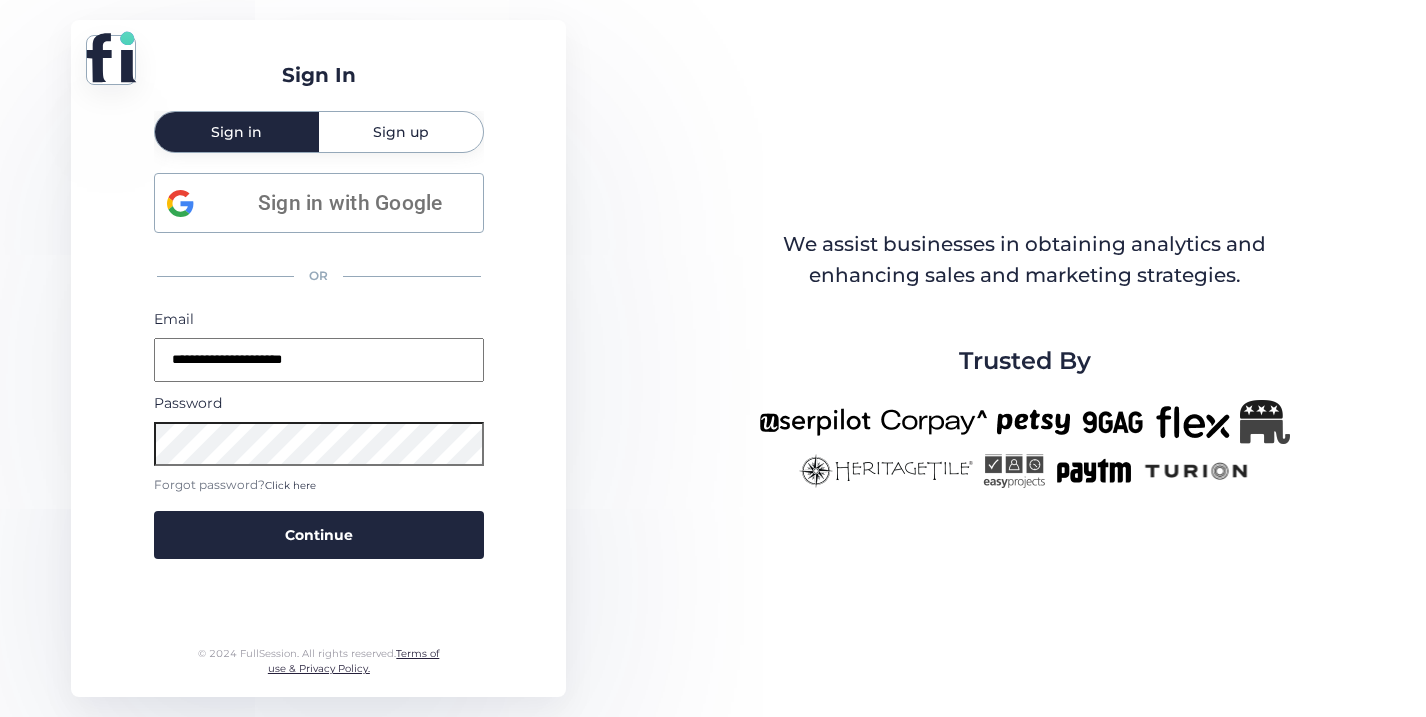 click on "Continue" at bounding box center (319, 535) 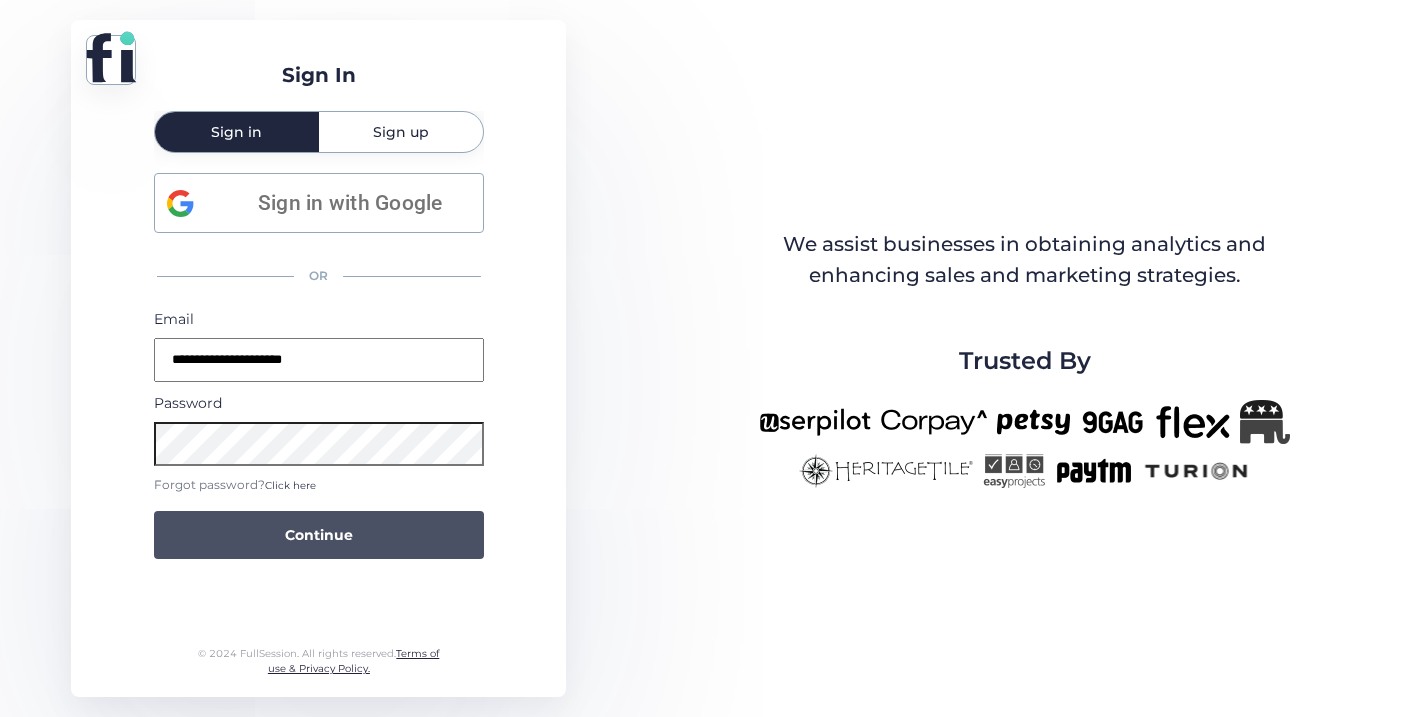 click on "Continue" at bounding box center (319, 535) 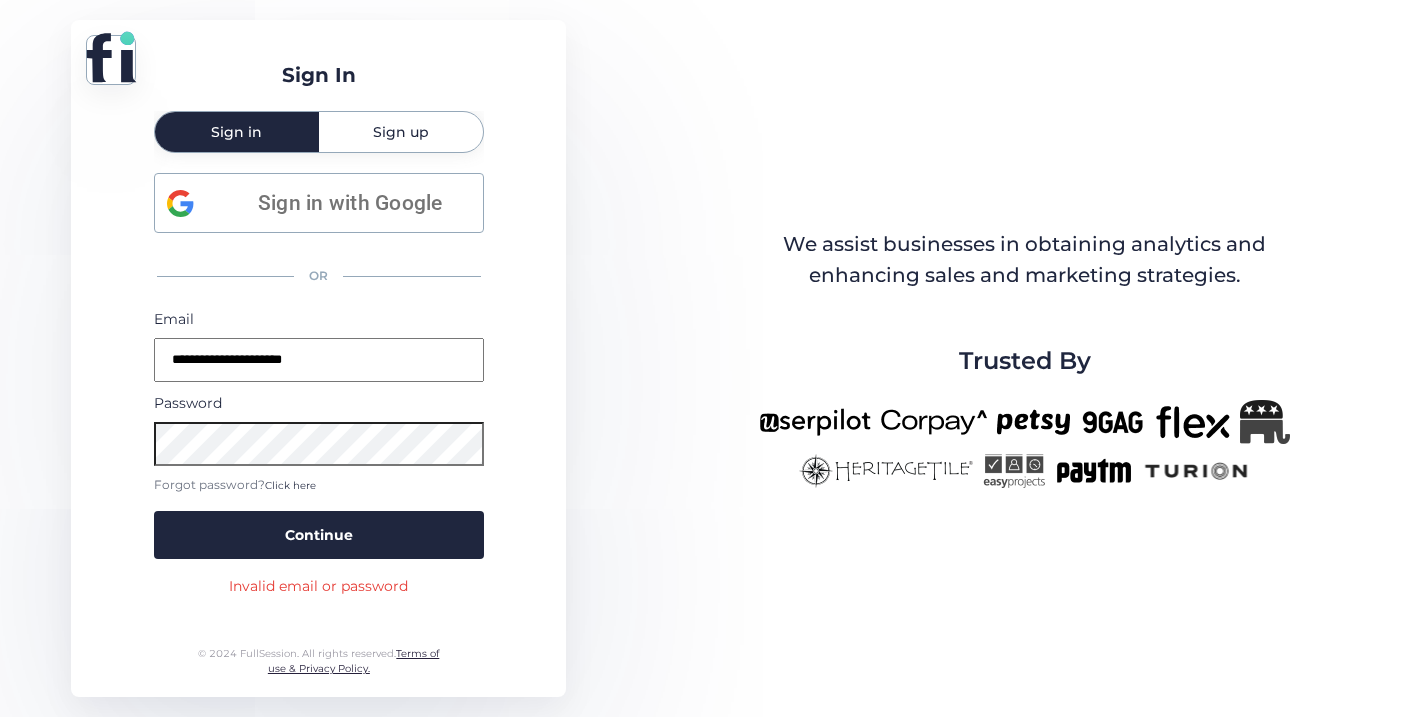 type 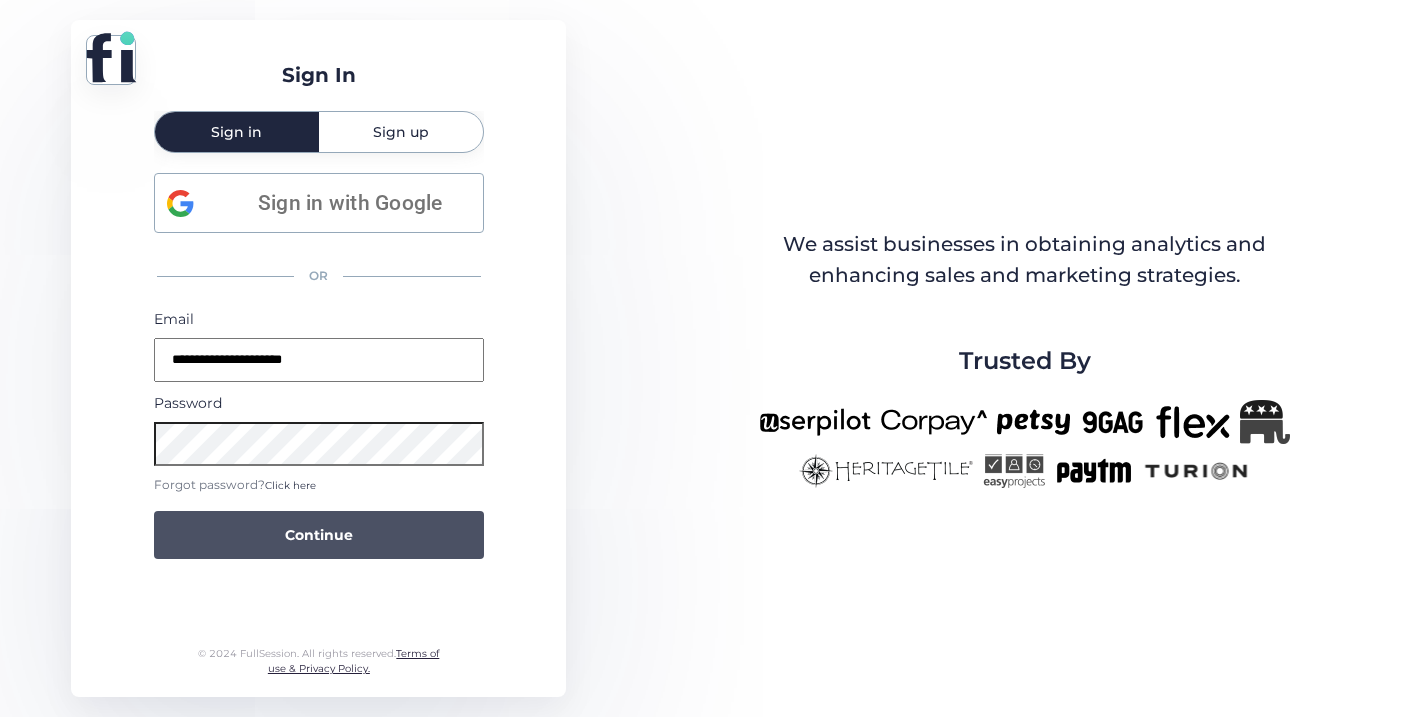 click on "Continue" at bounding box center (319, 535) 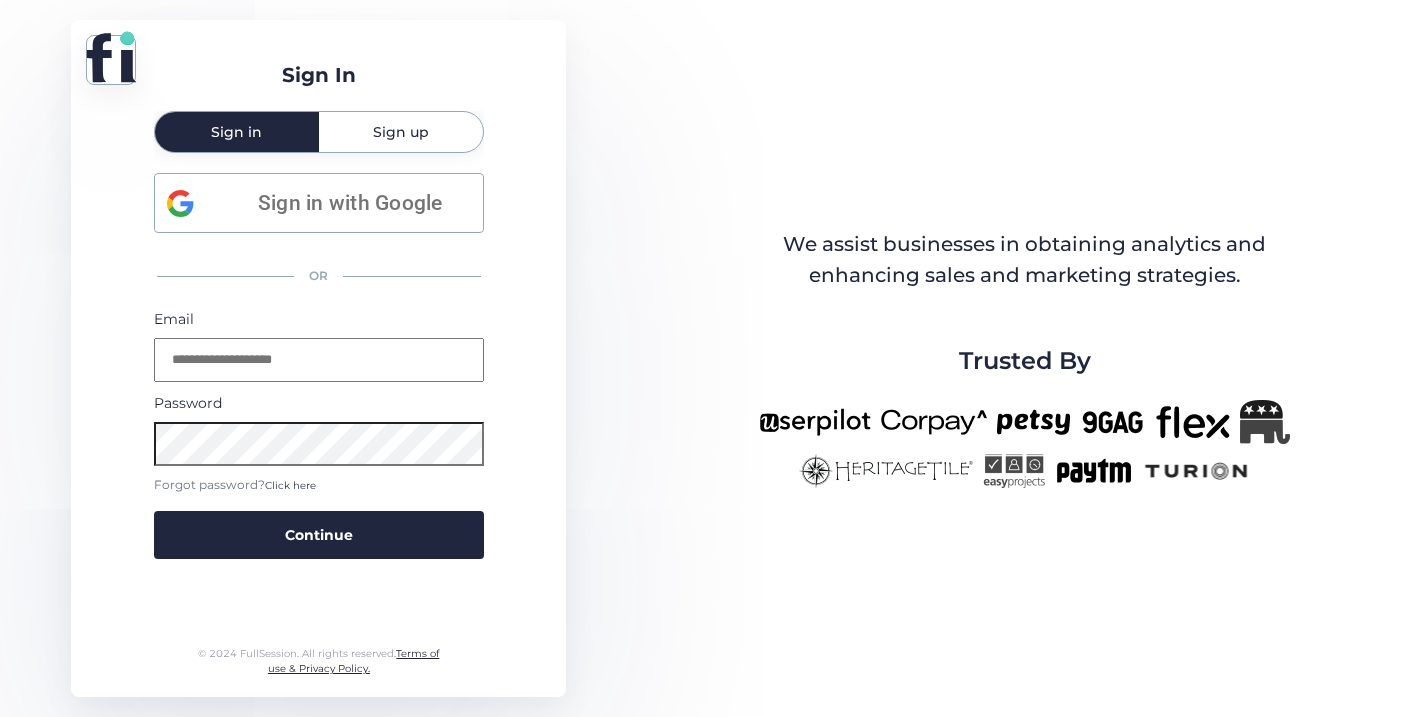 scroll, scrollTop: 0, scrollLeft: 0, axis: both 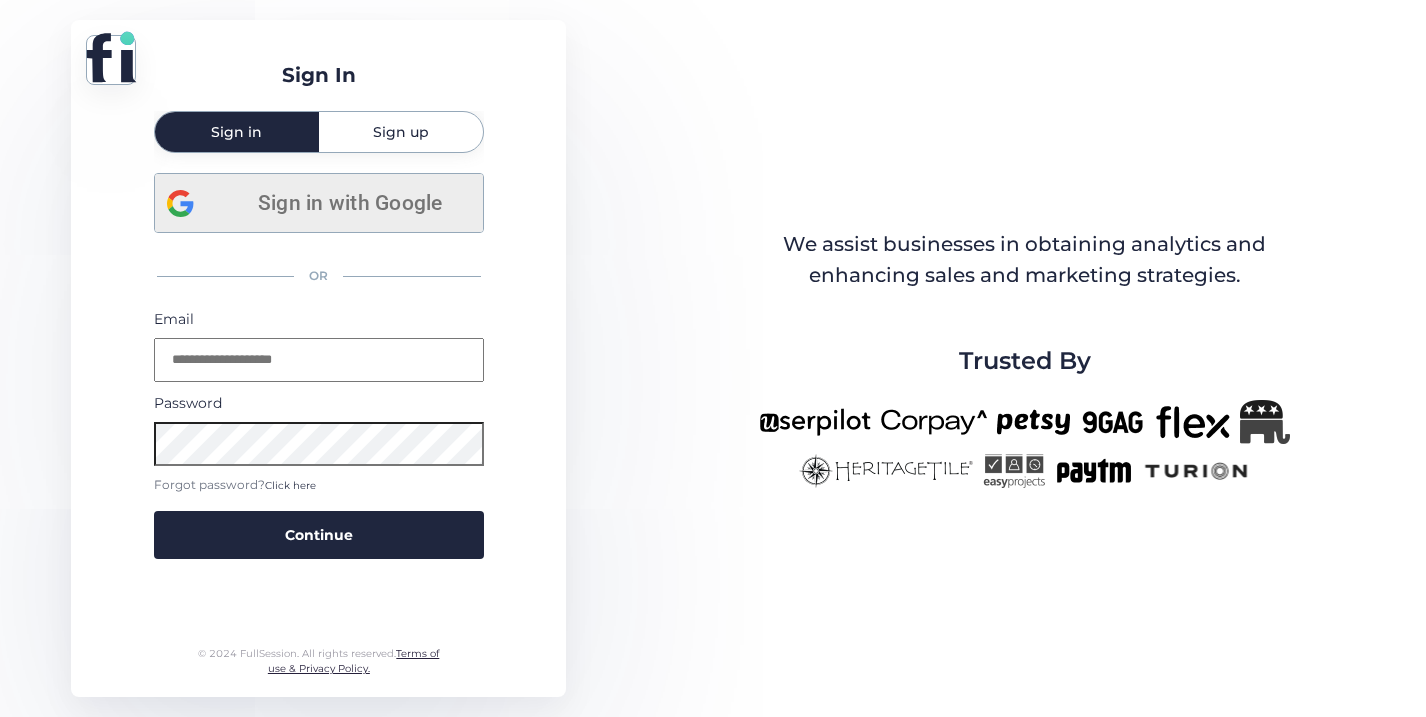click on "Sign in with Google" at bounding box center (350, 203) 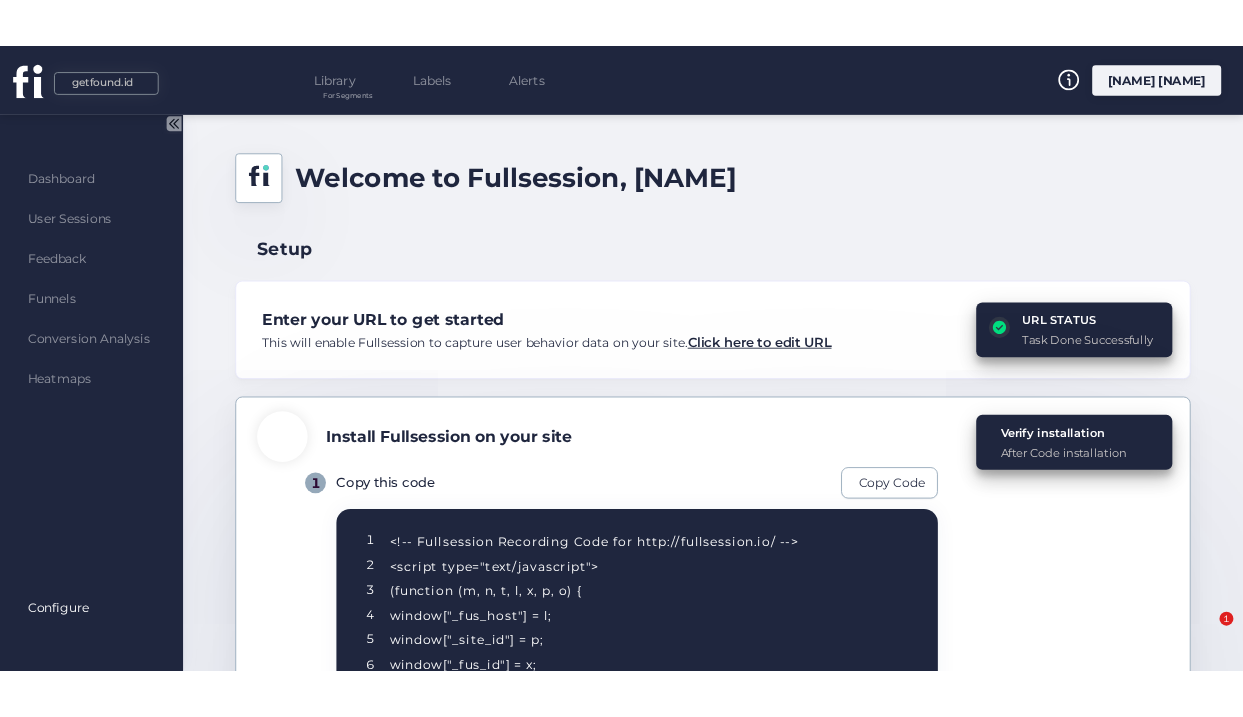 scroll, scrollTop: 0, scrollLeft: 0, axis: both 